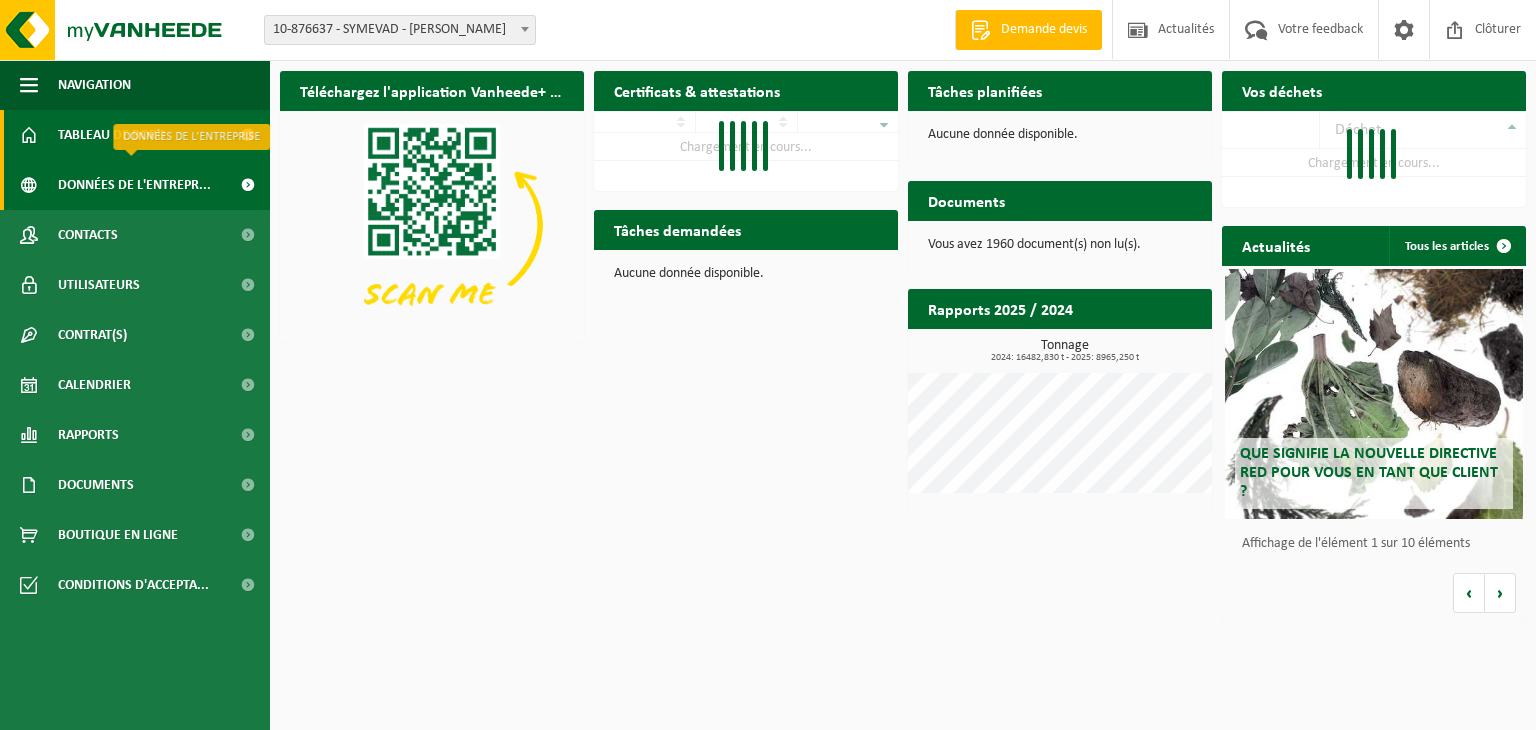 scroll, scrollTop: 0, scrollLeft: 0, axis: both 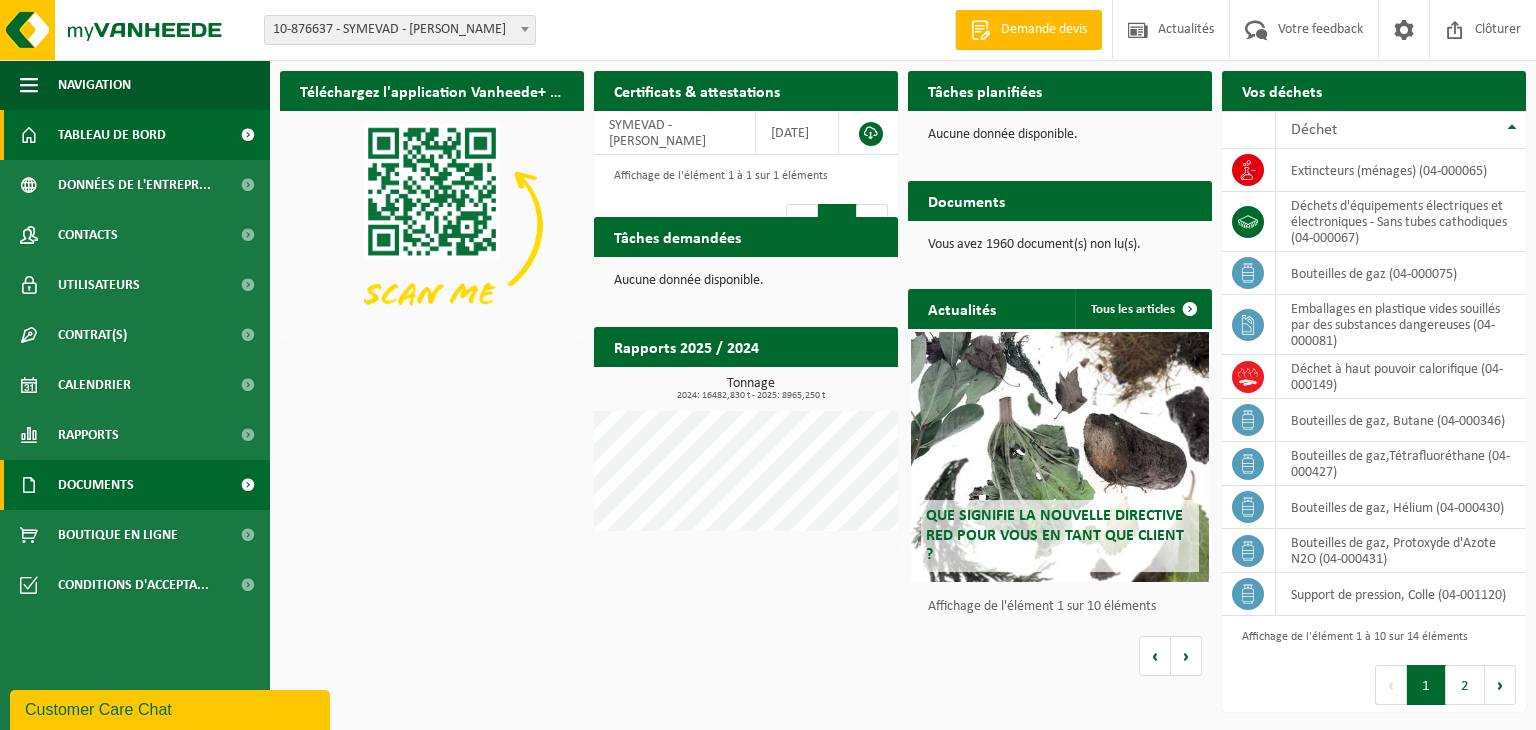 click on "Documents" at bounding box center [96, 485] 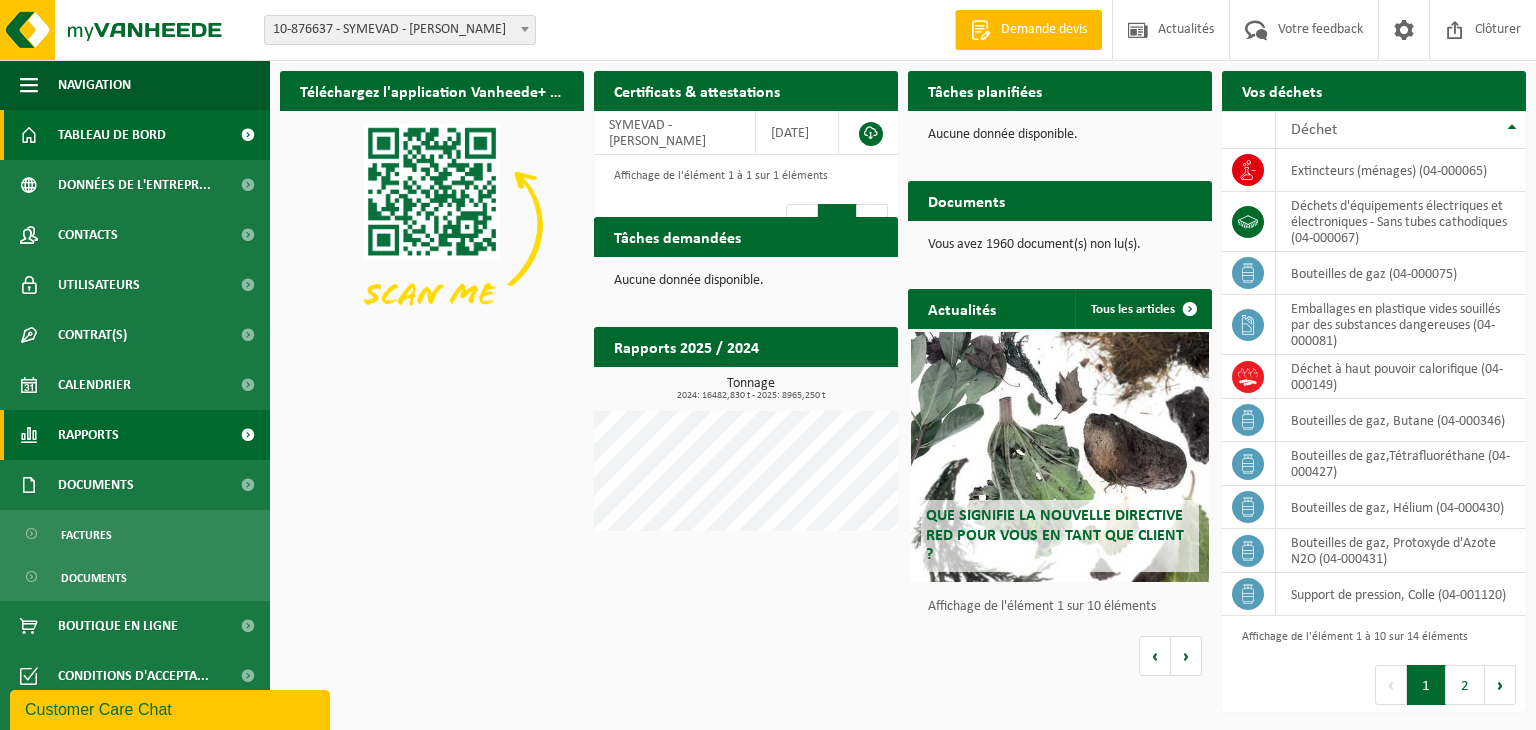 click on "Rapports" at bounding box center (88, 435) 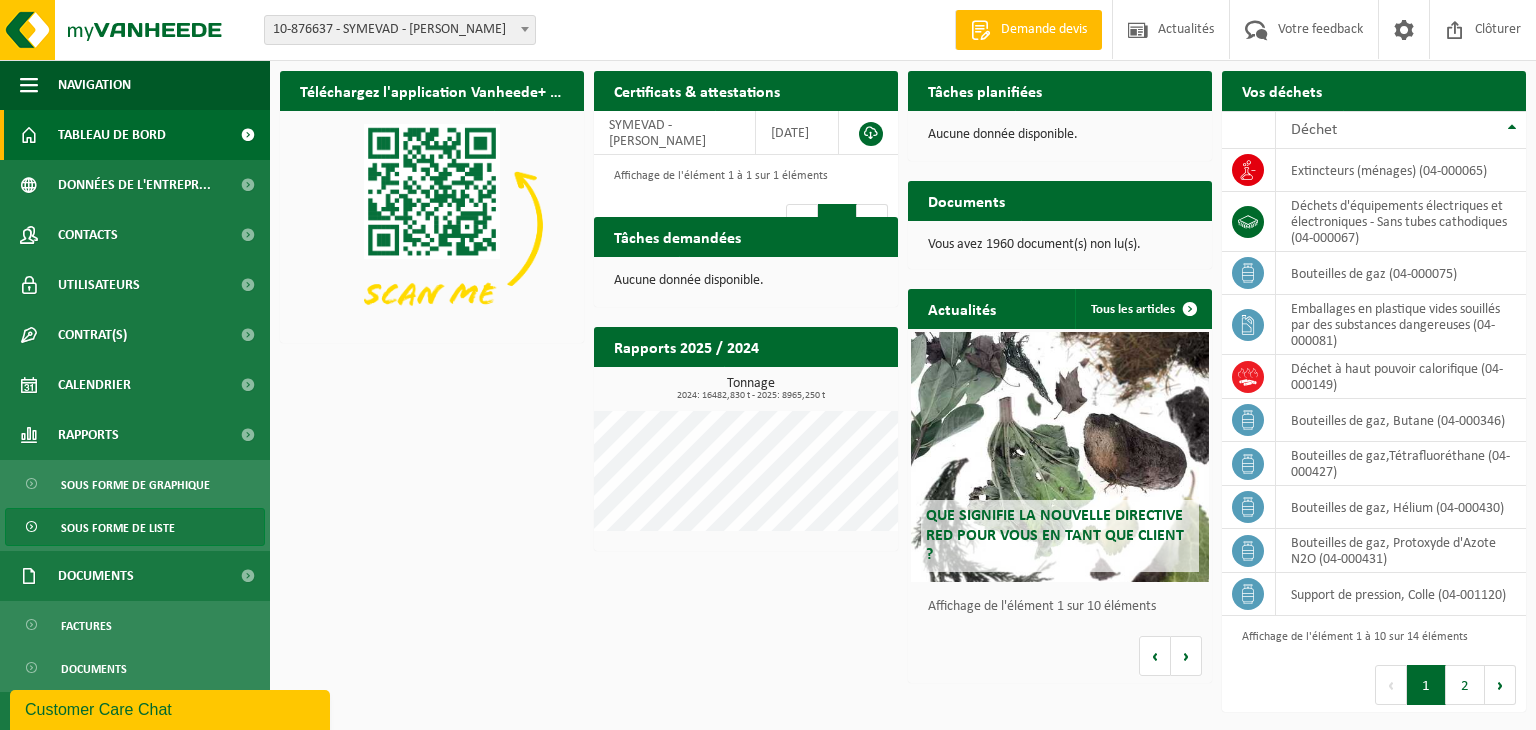 click on "Sous forme de liste" at bounding box center [118, 528] 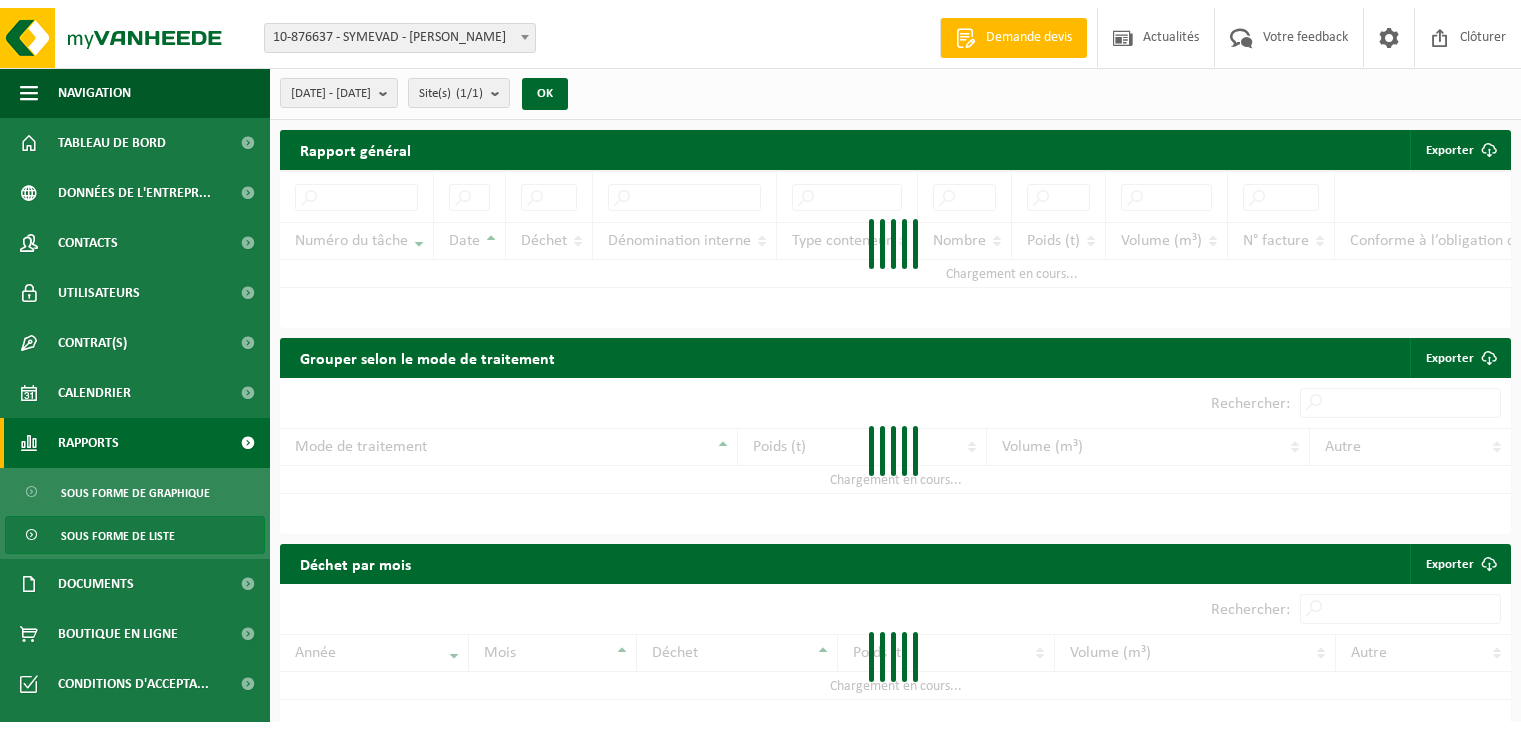 scroll, scrollTop: 0, scrollLeft: 0, axis: both 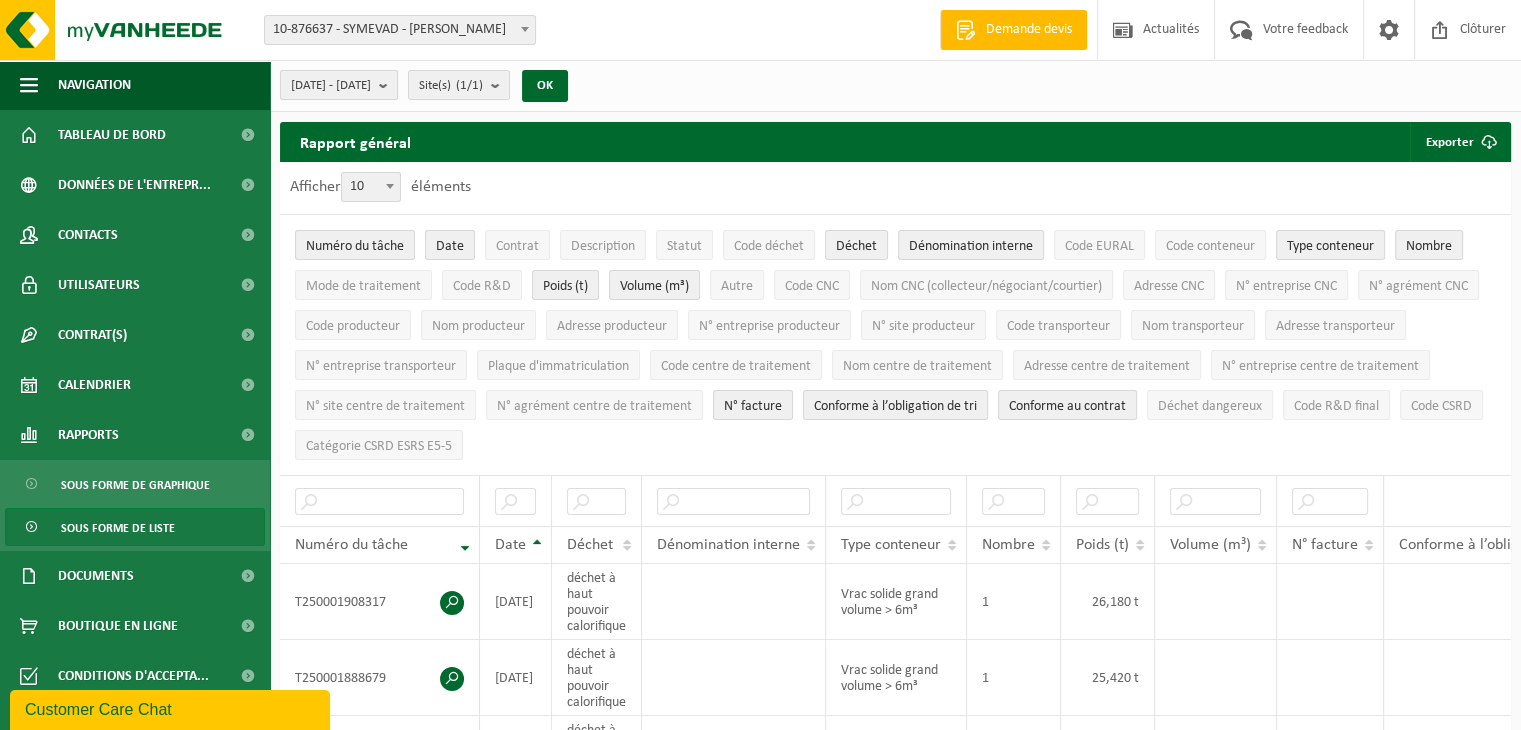 click at bounding box center (388, 85) 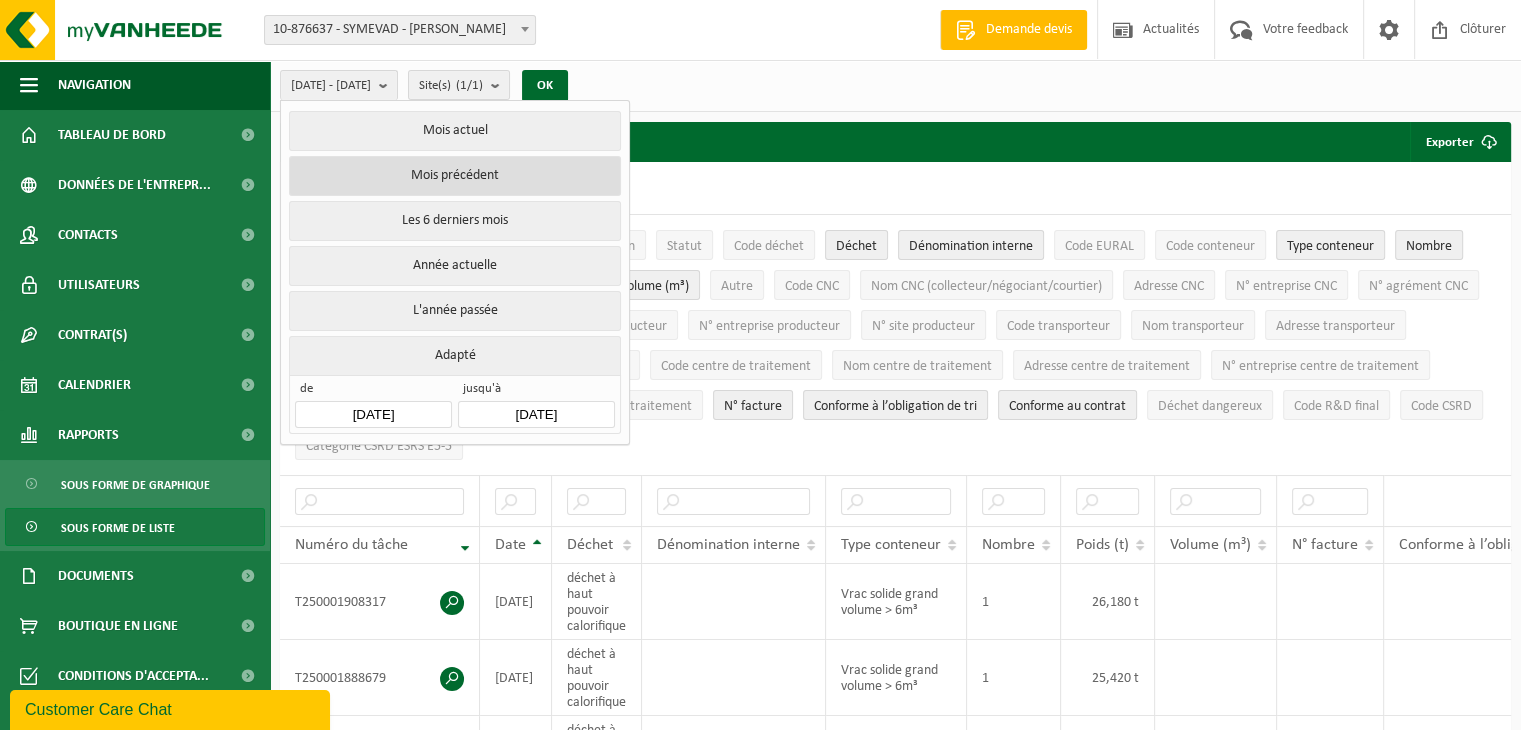 click on "Mois précédent" at bounding box center [454, 176] 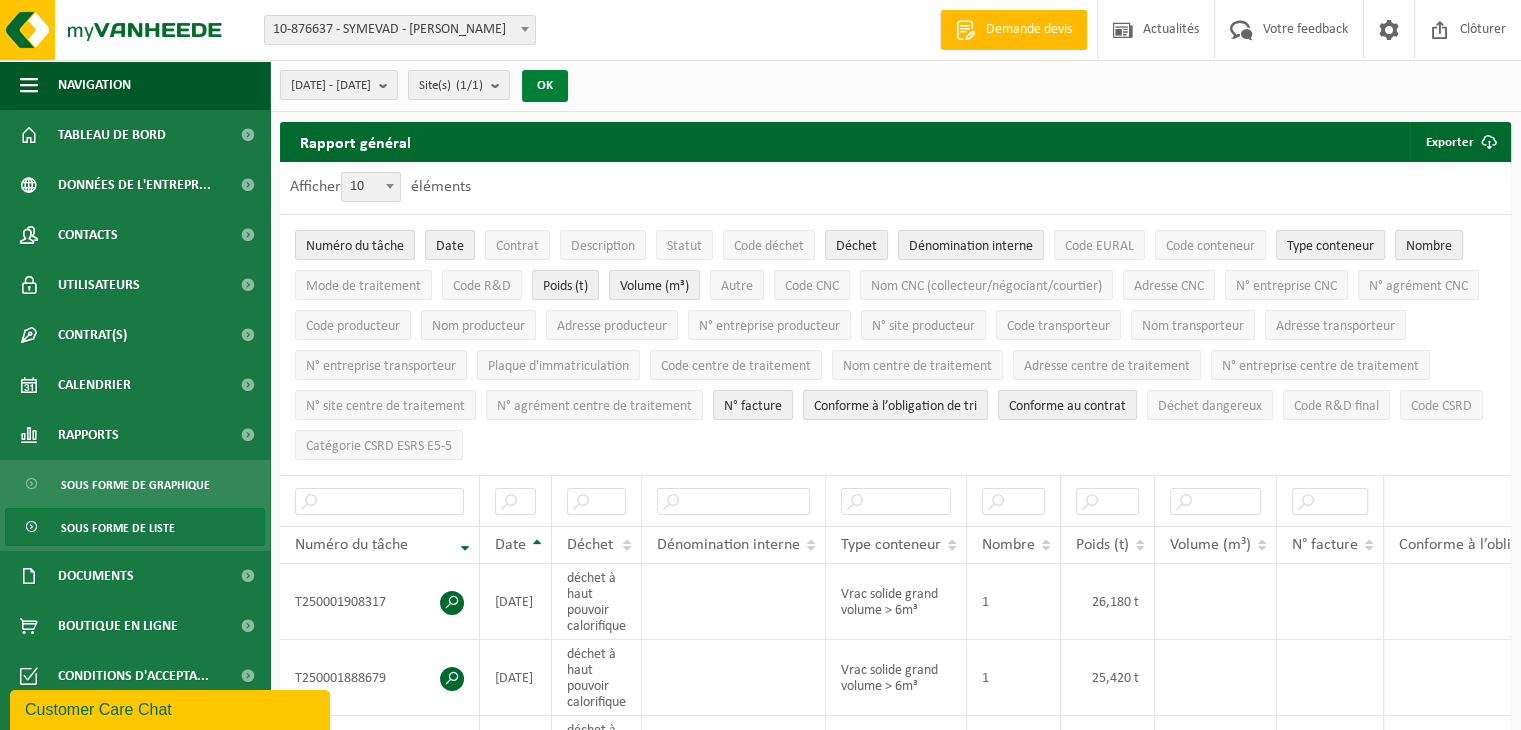 click on "OK" at bounding box center [545, 86] 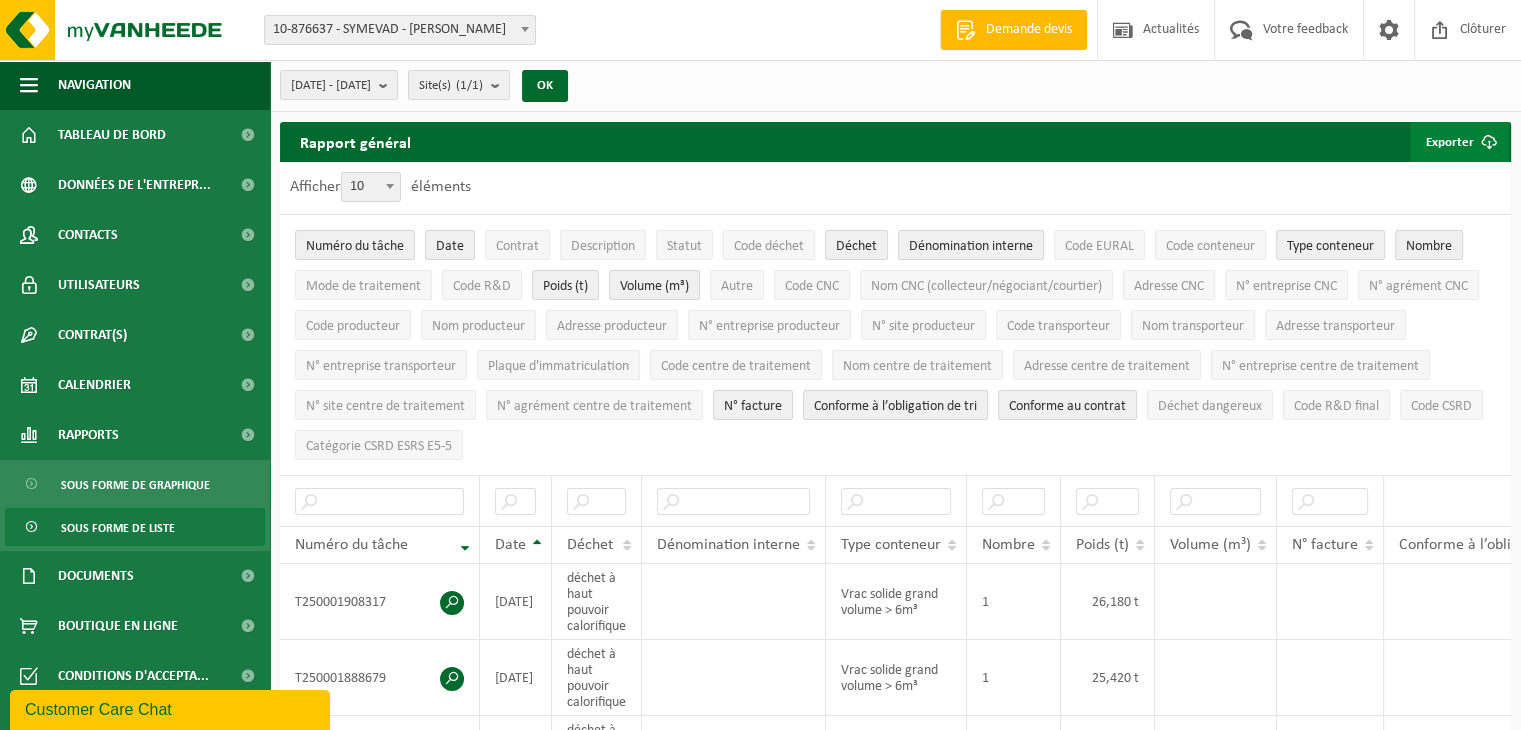 click on "Exporter" at bounding box center [1459, 142] 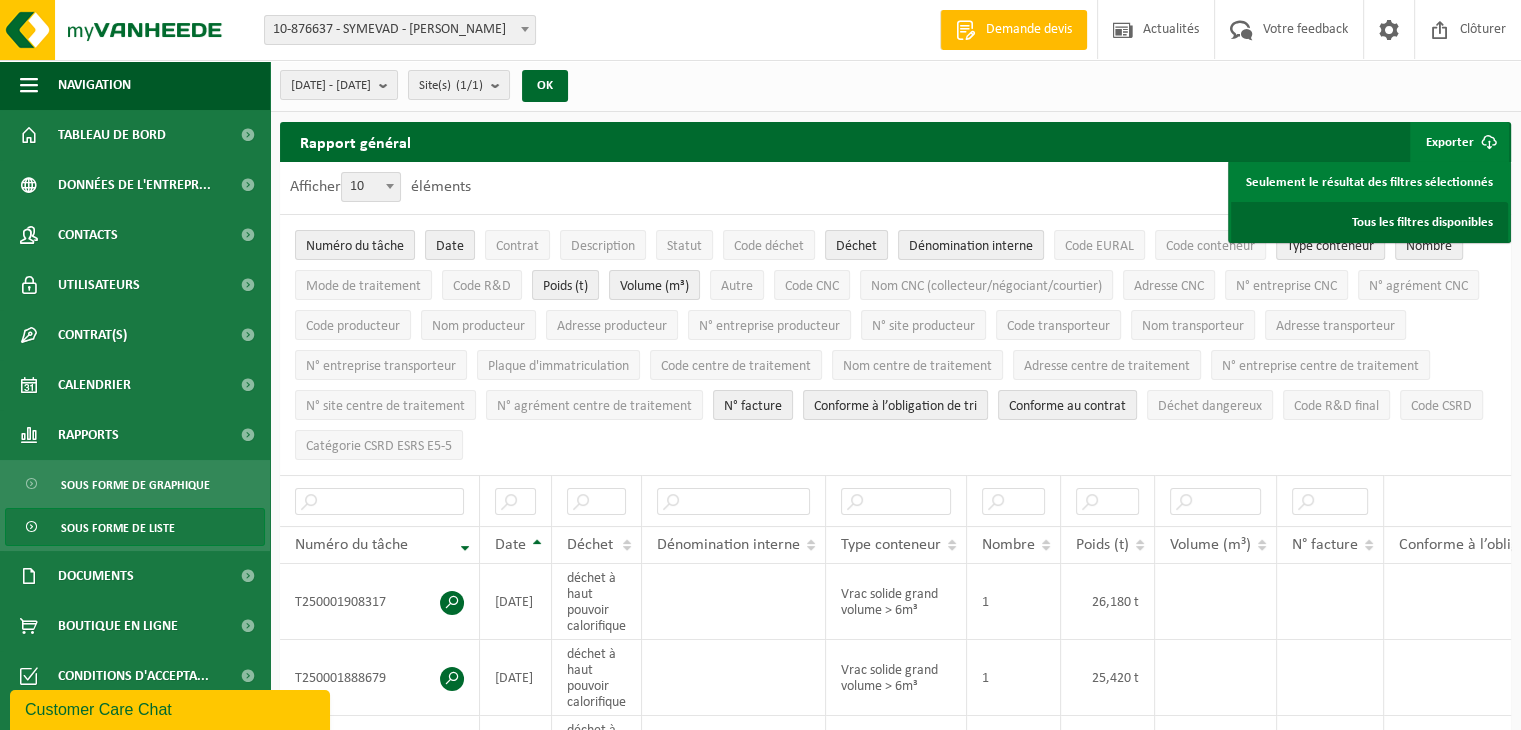click on "Tous les filtres disponibles" at bounding box center [1369, 222] 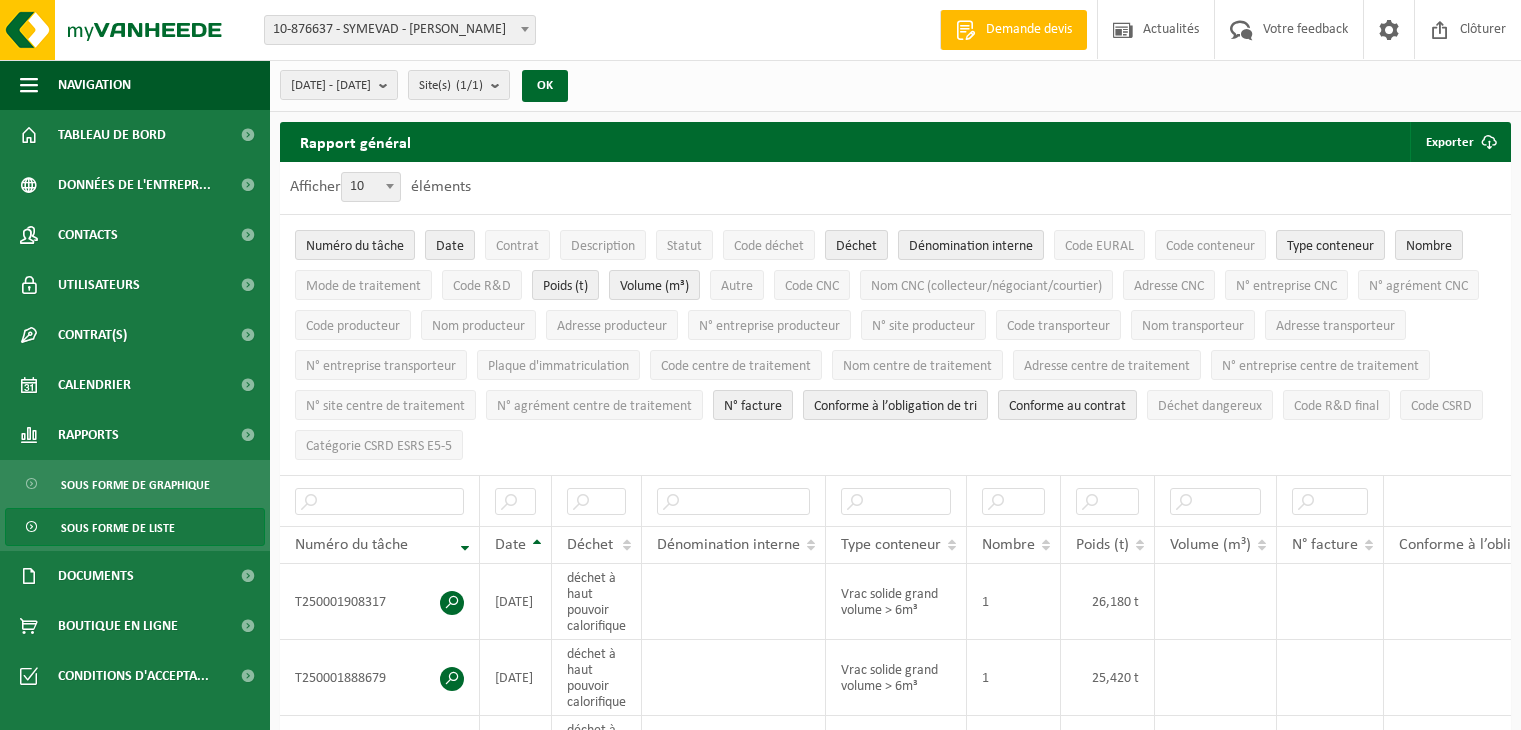 scroll, scrollTop: 0, scrollLeft: 0, axis: both 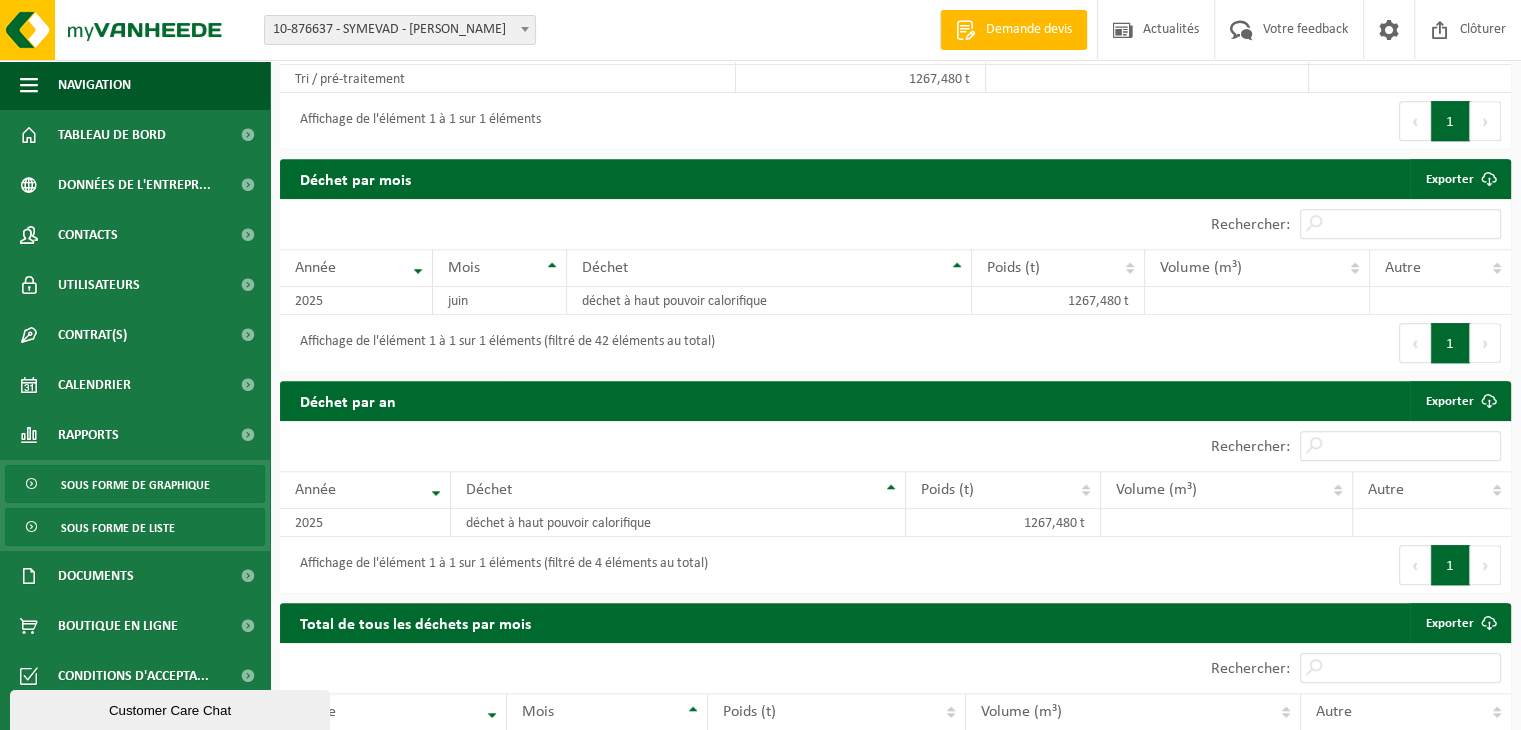 click on "Sous forme de graphique" at bounding box center (135, 485) 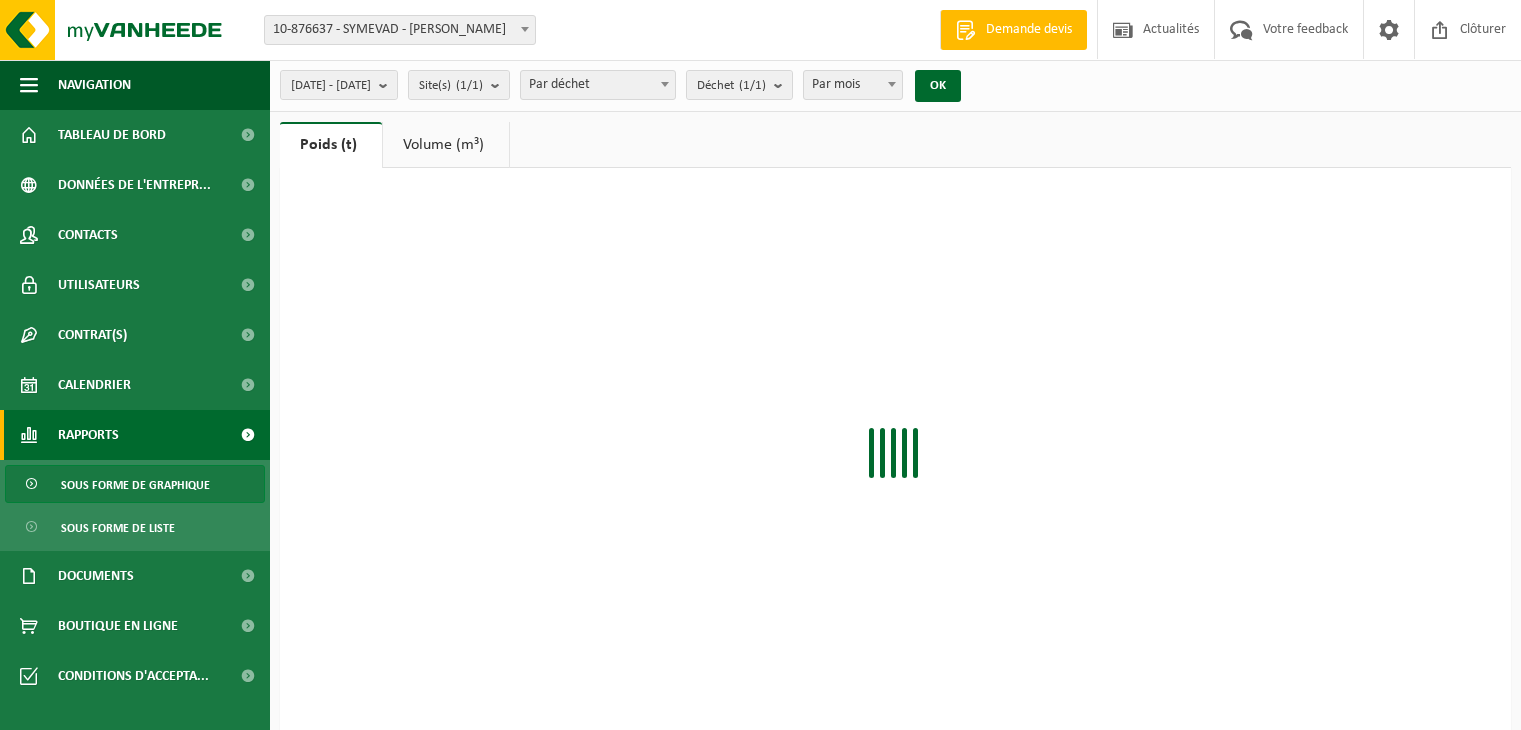 scroll, scrollTop: 0, scrollLeft: 0, axis: both 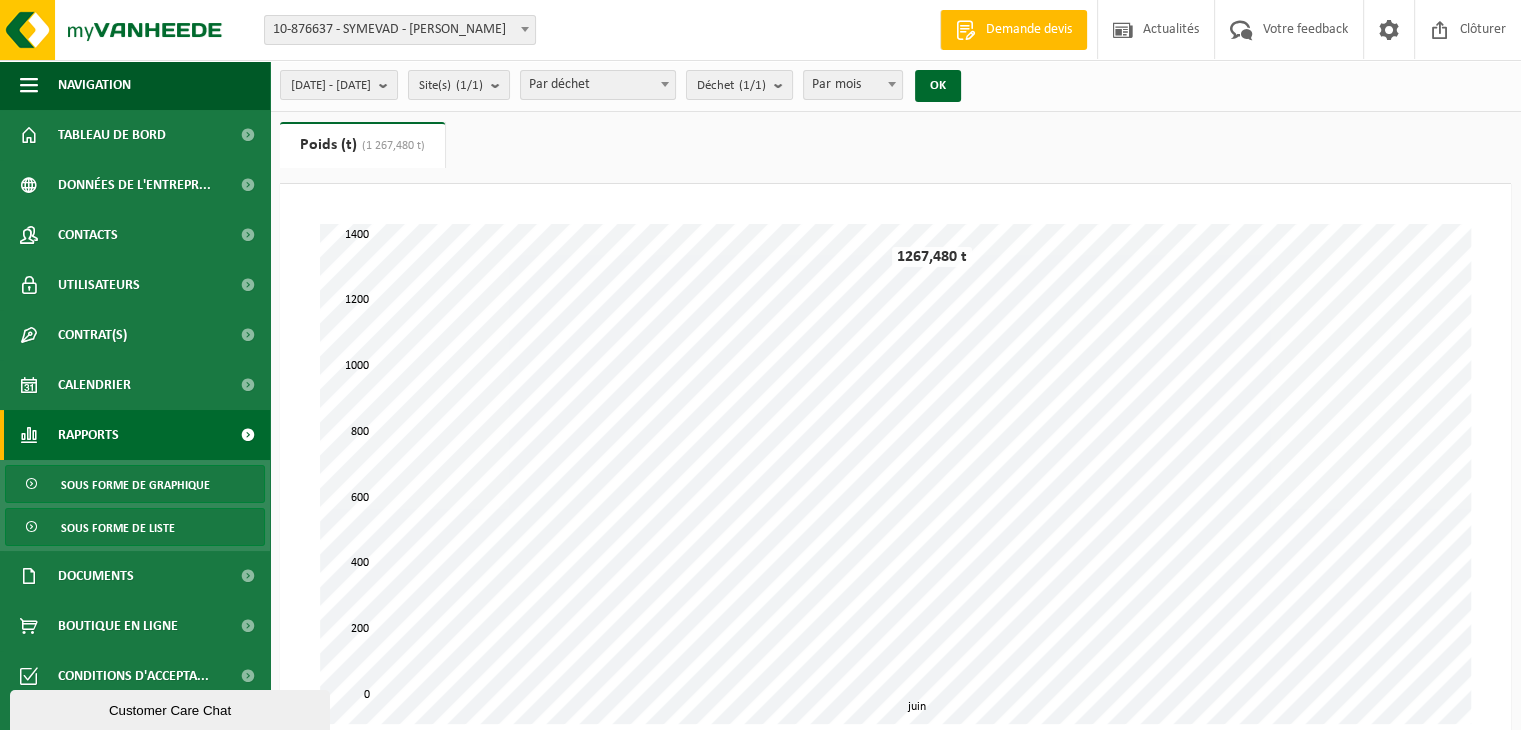 click on "Sous forme de liste" at bounding box center [118, 528] 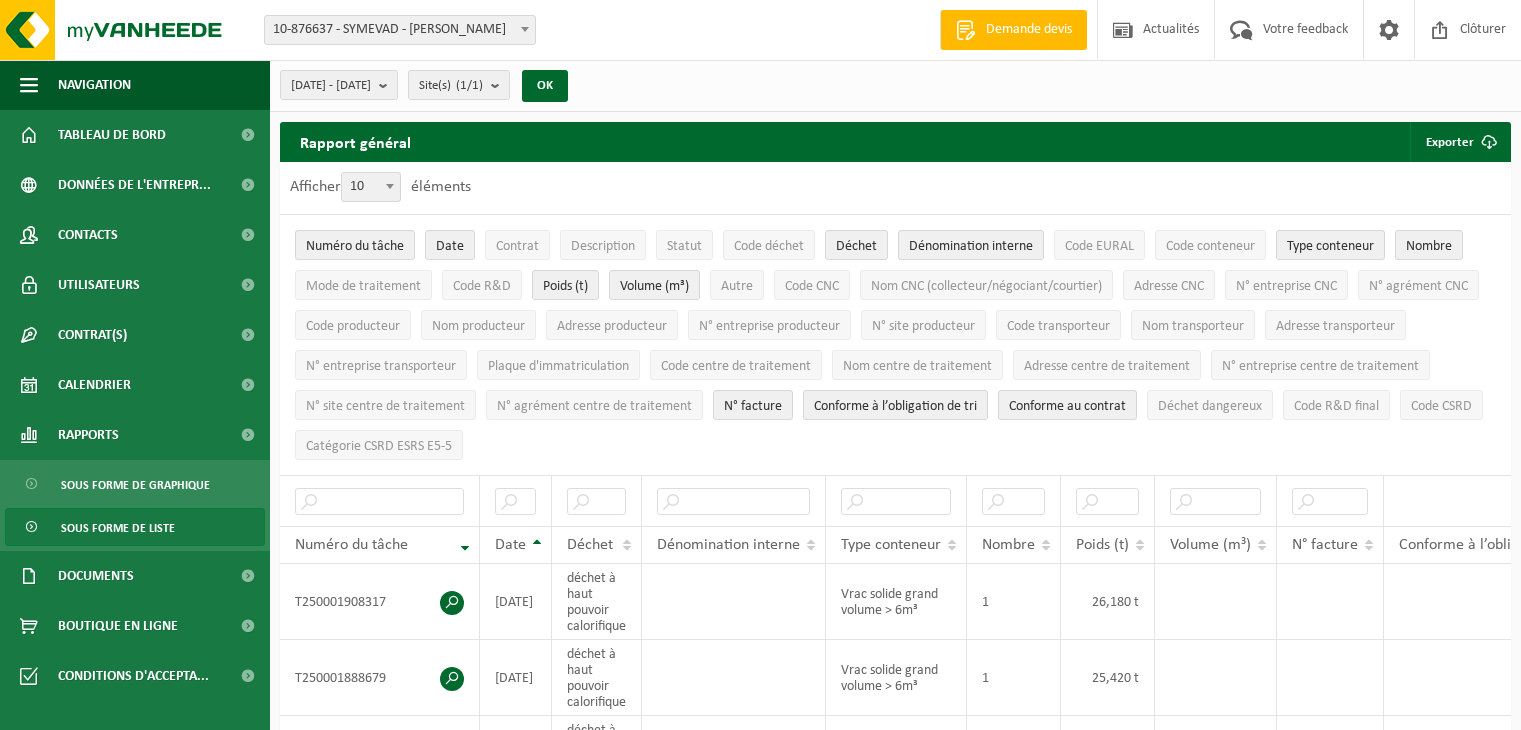 scroll, scrollTop: 0, scrollLeft: 0, axis: both 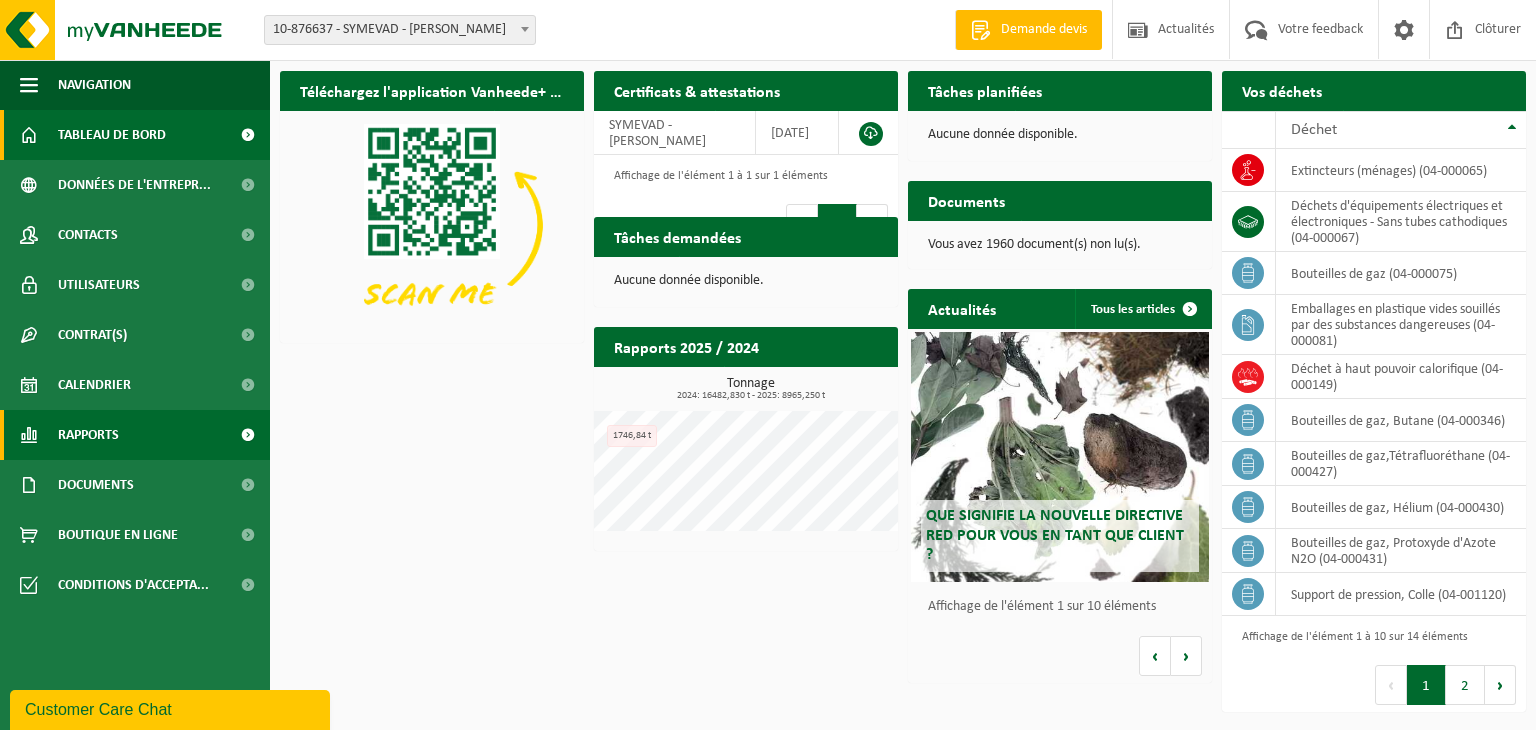 click on "Rapports" at bounding box center [88, 435] 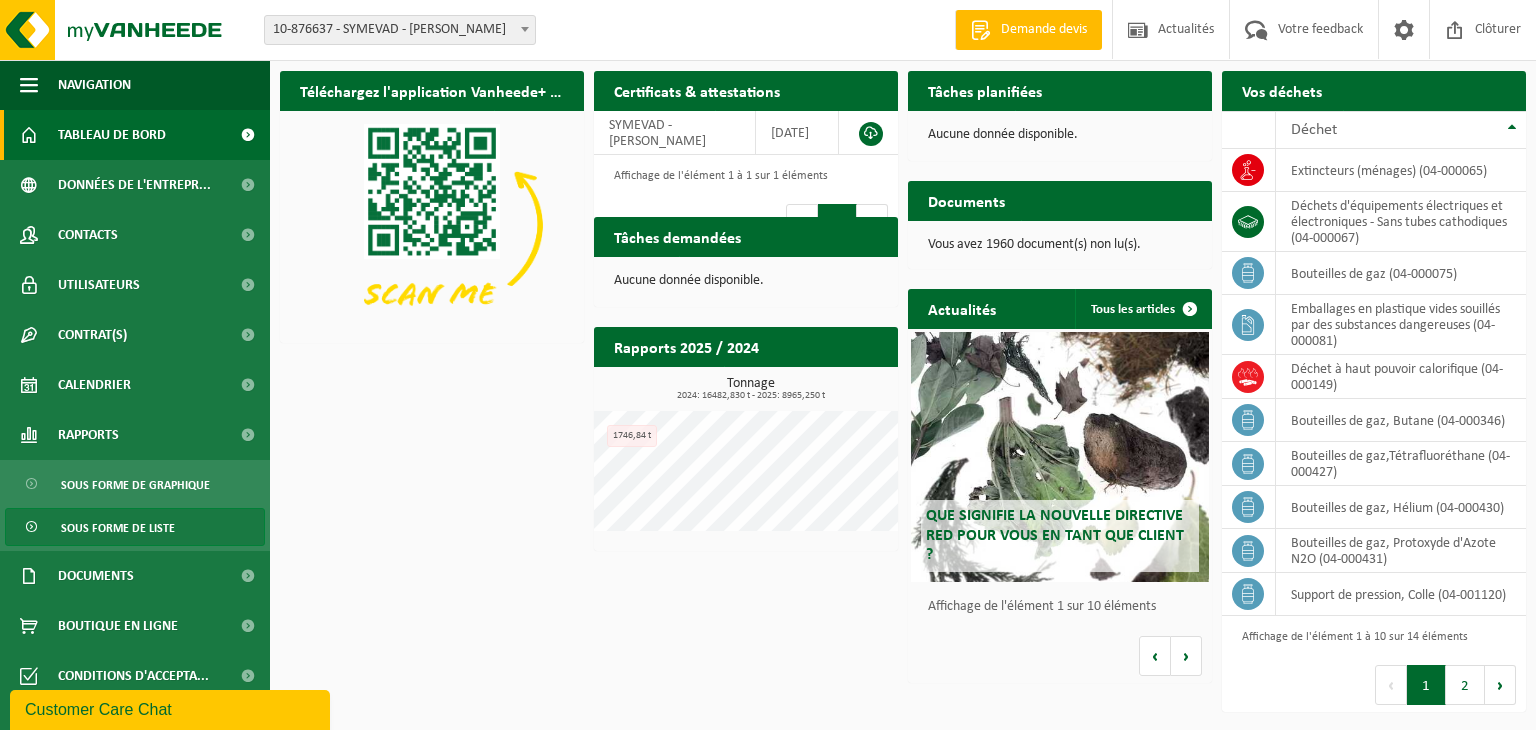 click on "Sous forme de liste" at bounding box center [118, 528] 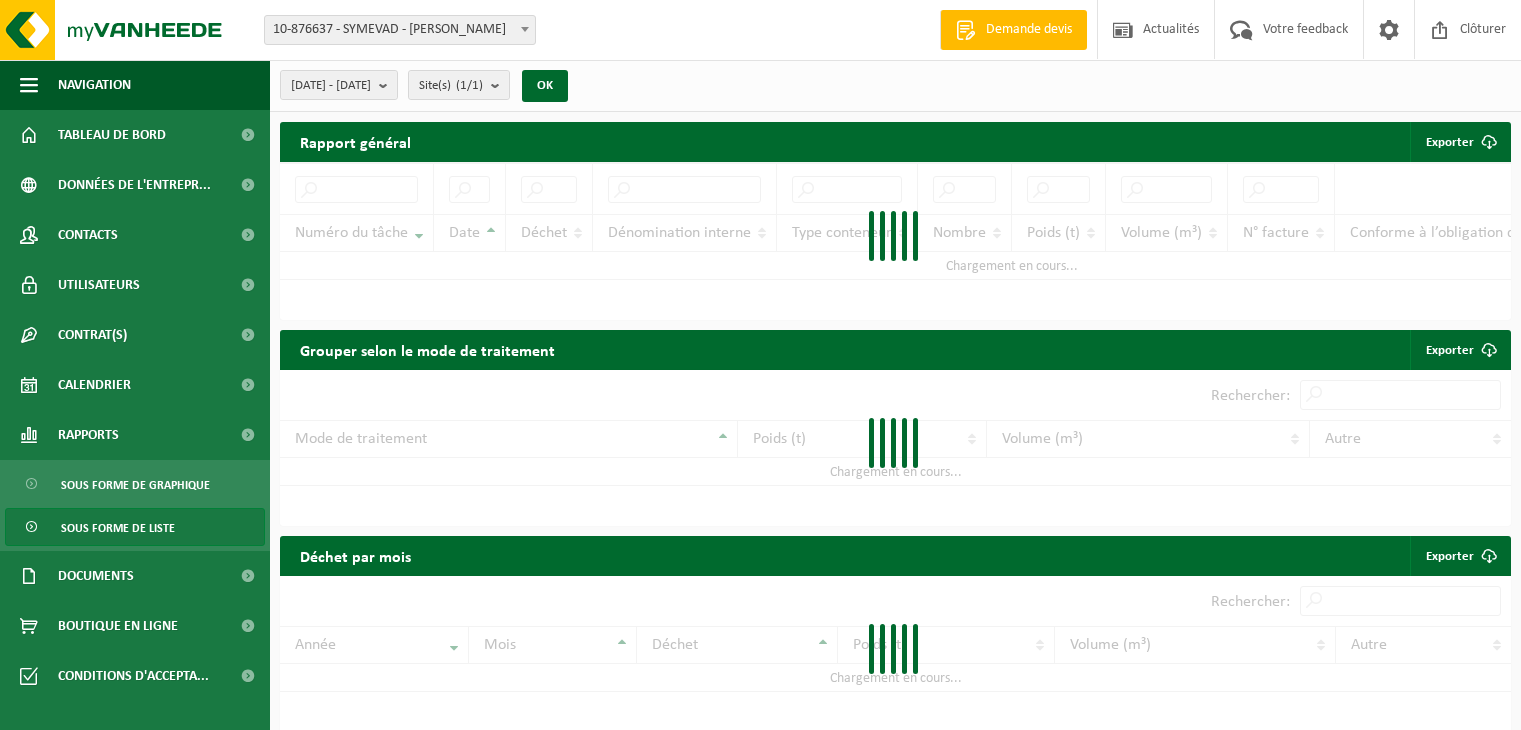 scroll, scrollTop: 0, scrollLeft: 0, axis: both 